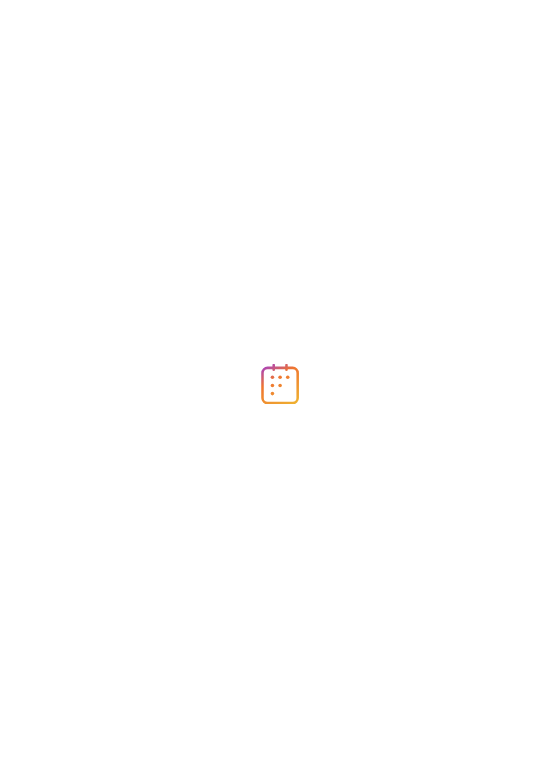 scroll, scrollTop: 0, scrollLeft: 0, axis: both 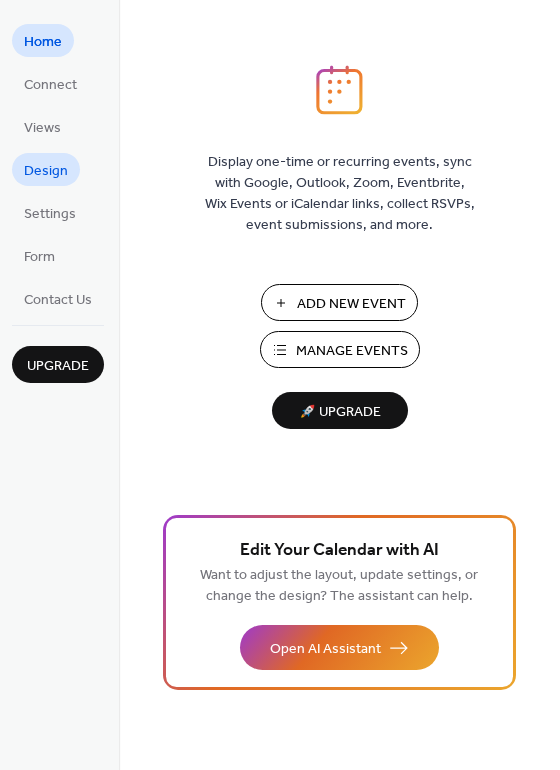click on "Design" at bounding box center (46, 171) 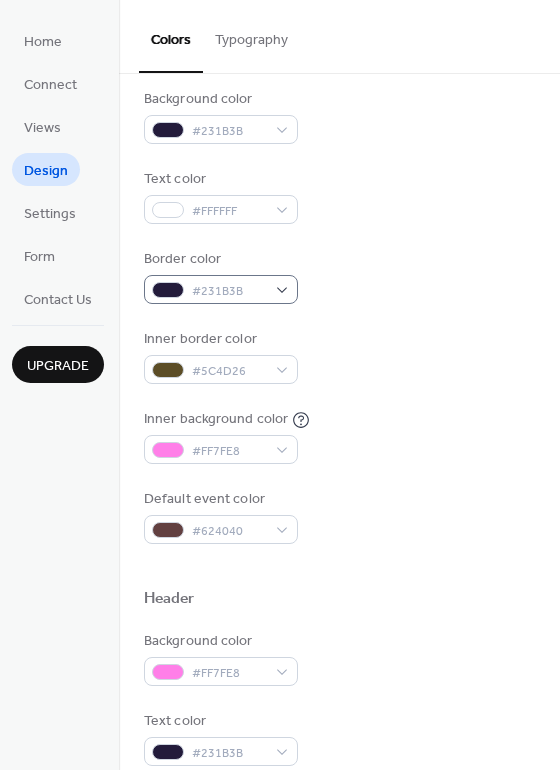 scroll, scrollTop: 194, scrollLeft: 0, axis: vertical 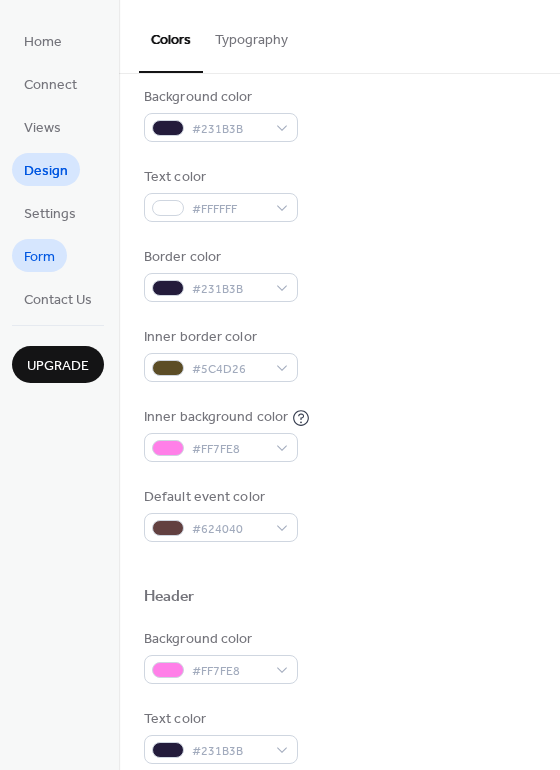 click on "Form" at bounding box center [39, 255] 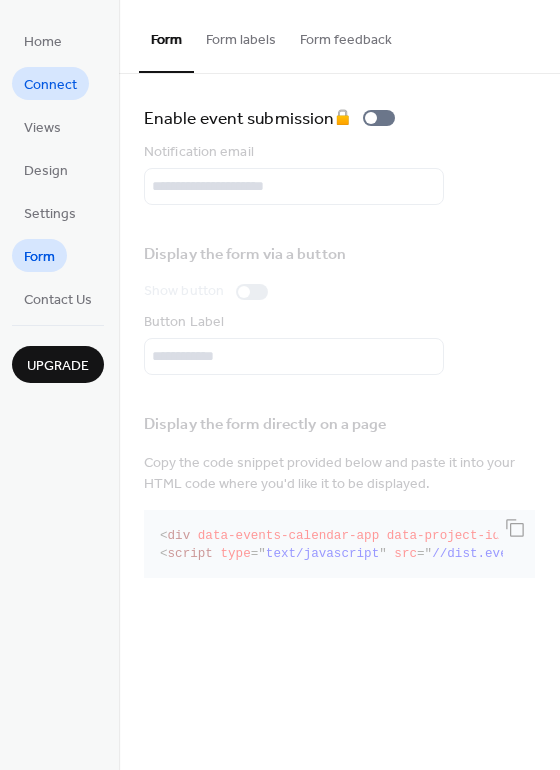 click on "Connect" at bounding box center [50, 83] 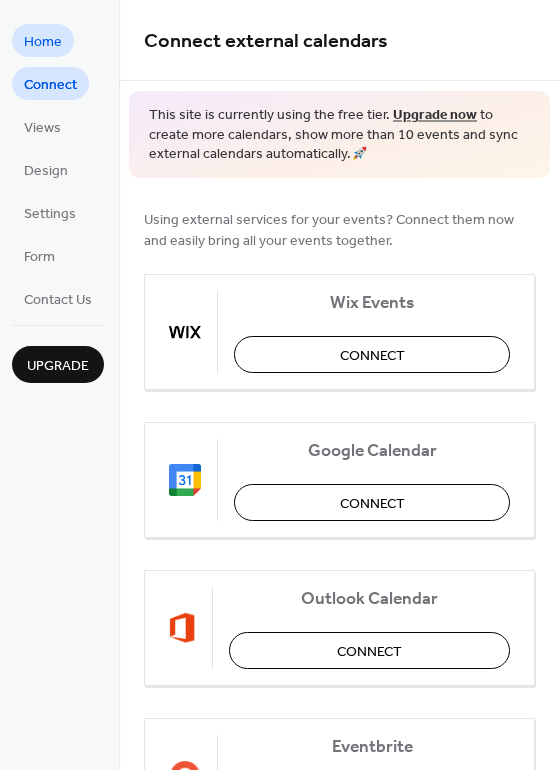 click on "Home" at bounding box center (43, 42) 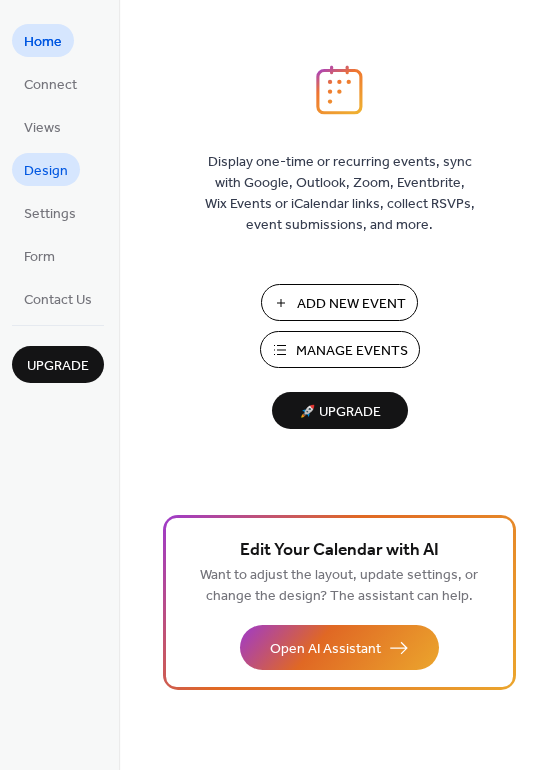 click on "Design" at bounding box center [46, 171] 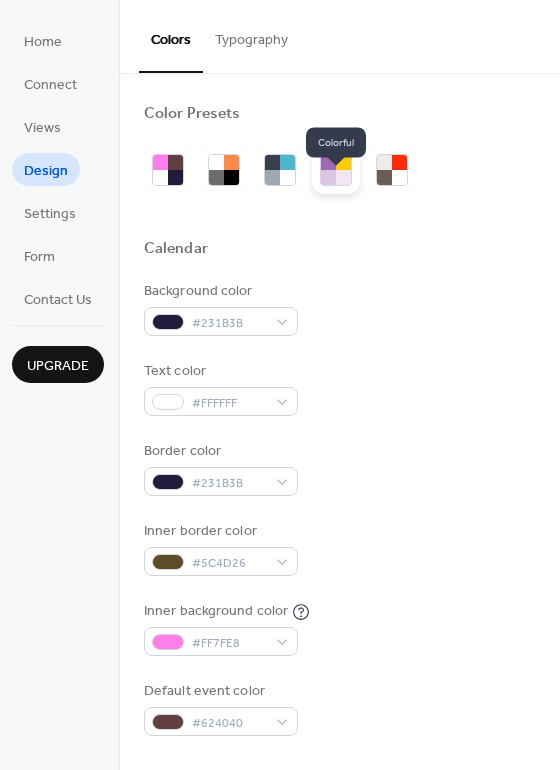 scroll, scrollTop: 0, scrollLeft: 0, axis: both 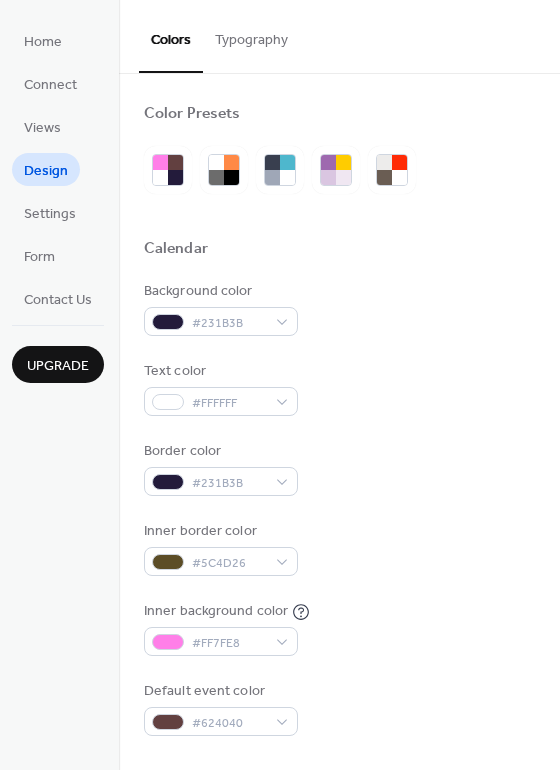 click on "Typography" at bounding box center (251, 35) 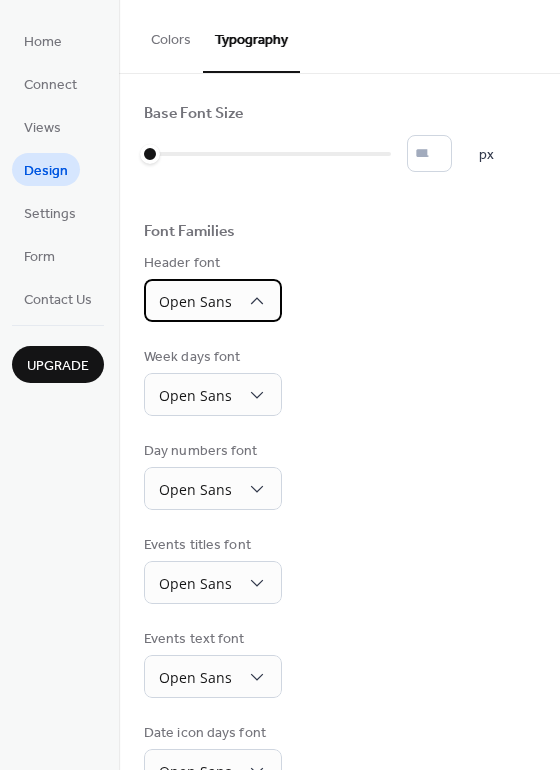 click on "Open Sans" at bounding box center (195, 301) 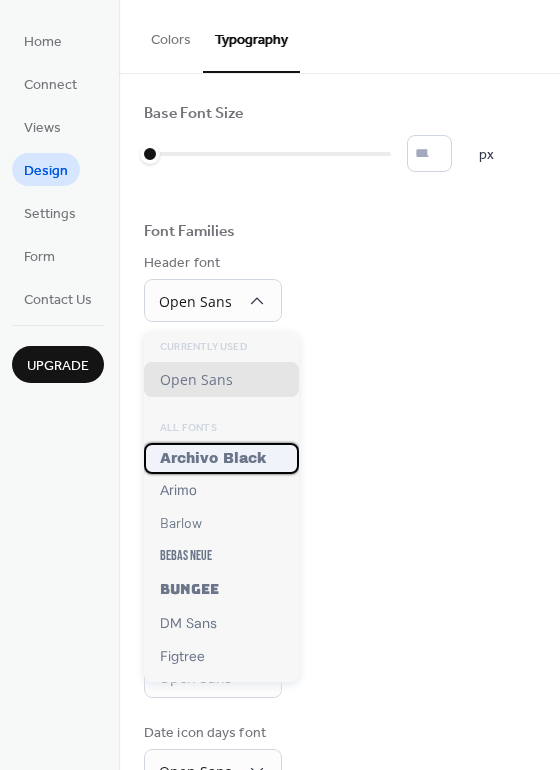 click on "Archivo Black" at bounding box center (213, 458) 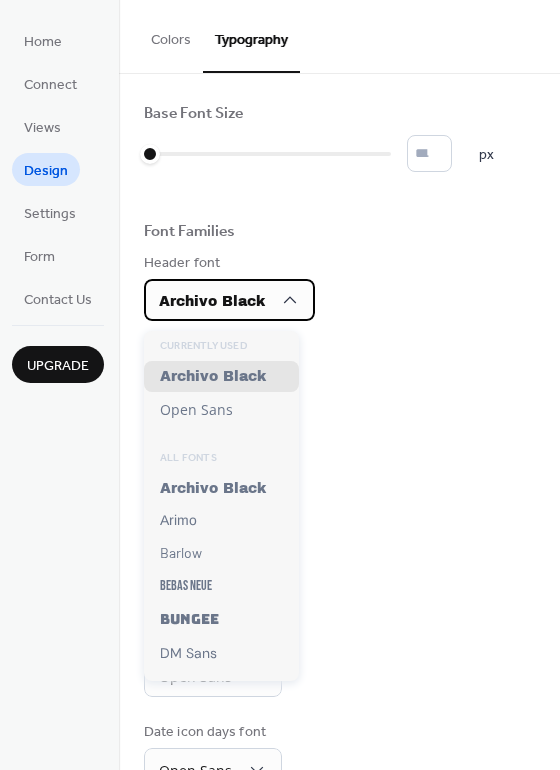 click on "Archivo Black" at bounding box center [212, 301] 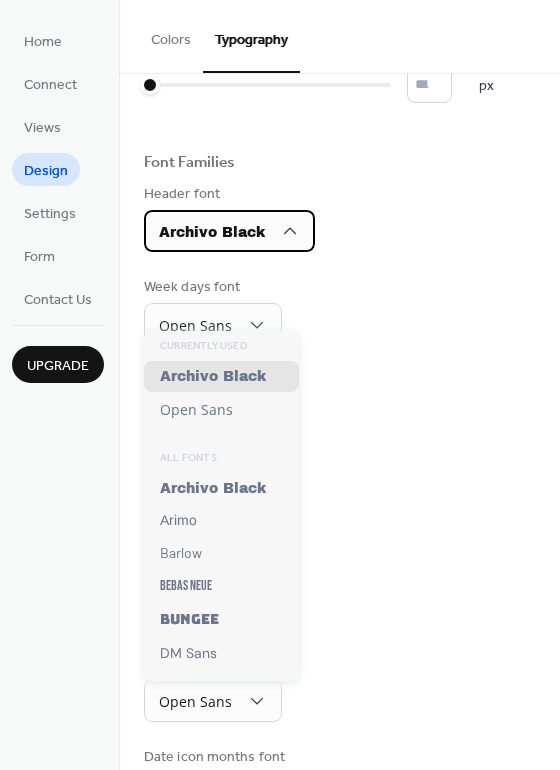 scroll, scrollTop: 76, scrollLeft: 0, axis: vertical 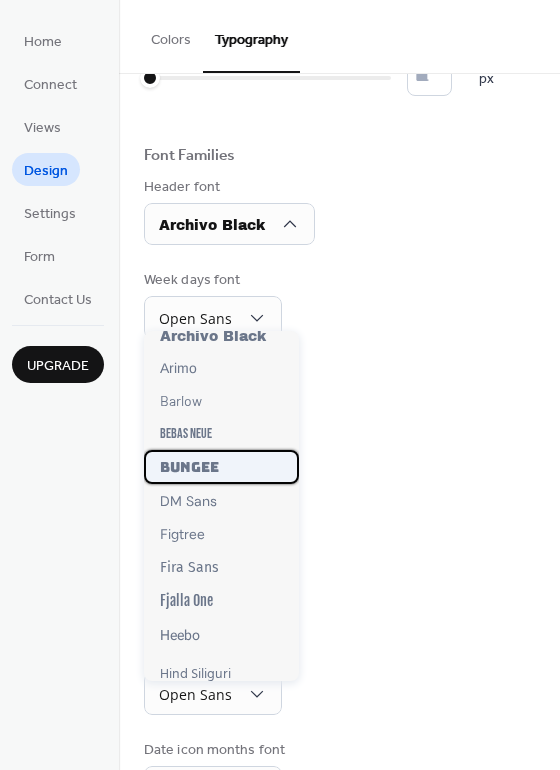 click on "Bungee" at bounding box center (221, 467) 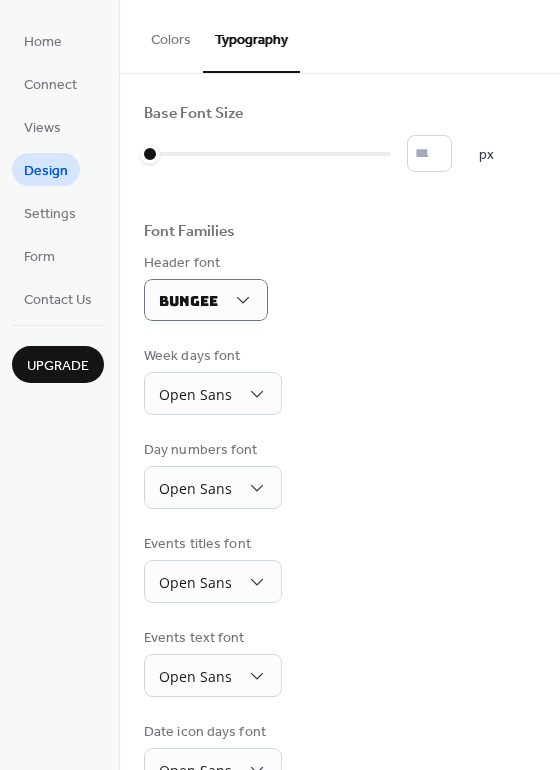 scroll, scrollTop: 0, scrollLeft: 0, axis: both 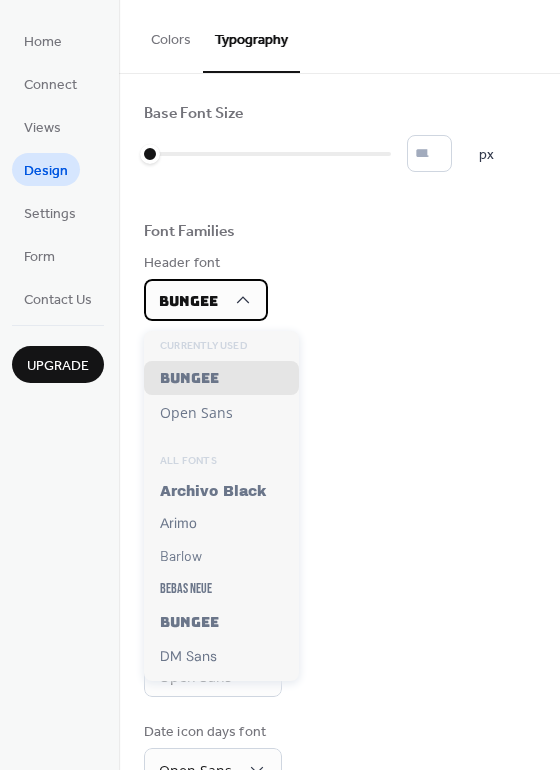 click on "Bungee" at bounding box center (206, 300) 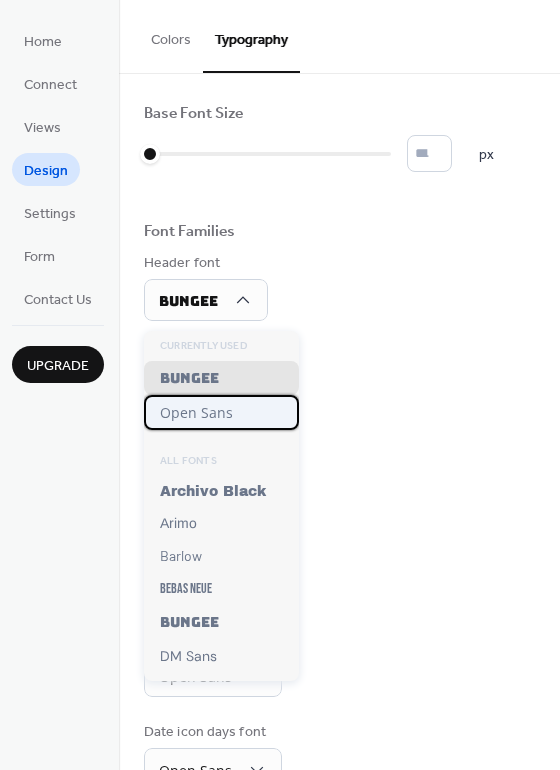 click on "Open Sans" at bounding box center (196, 412) 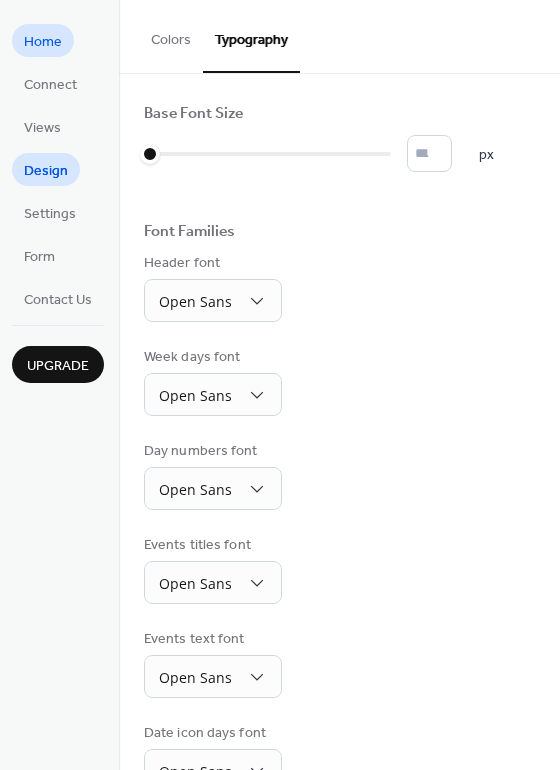 click on "Home" at bounding box center (43, 42) 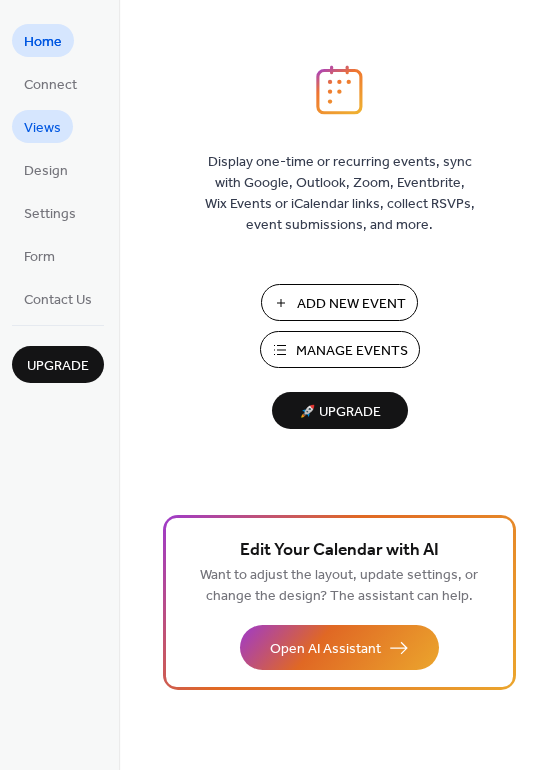 click on "Views" at bounding box center [42, 128] 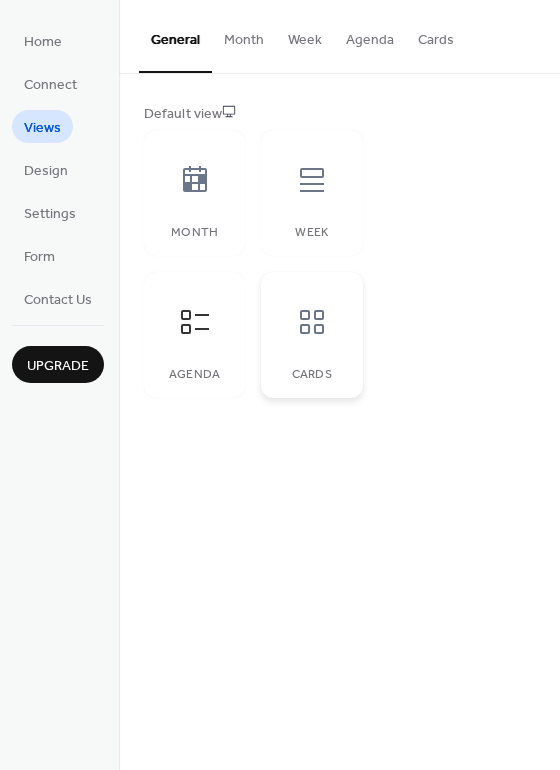 click 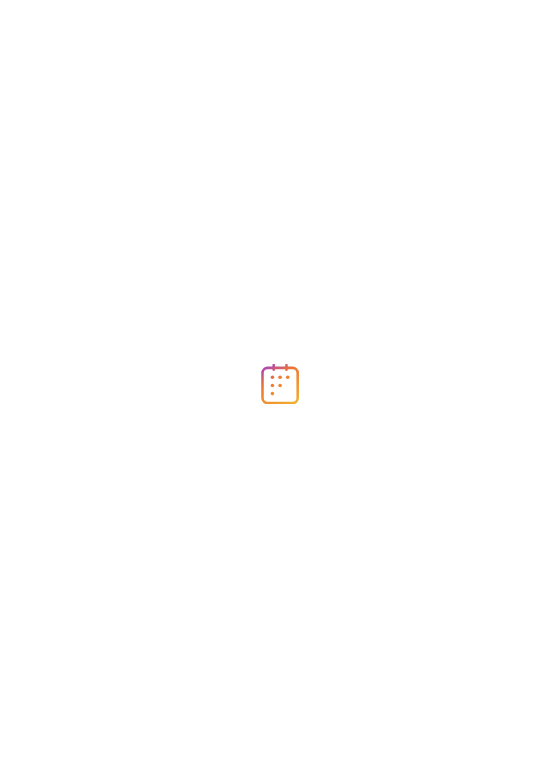 scroll, scrollTop: 0, scrollLeft: 0, axis: both 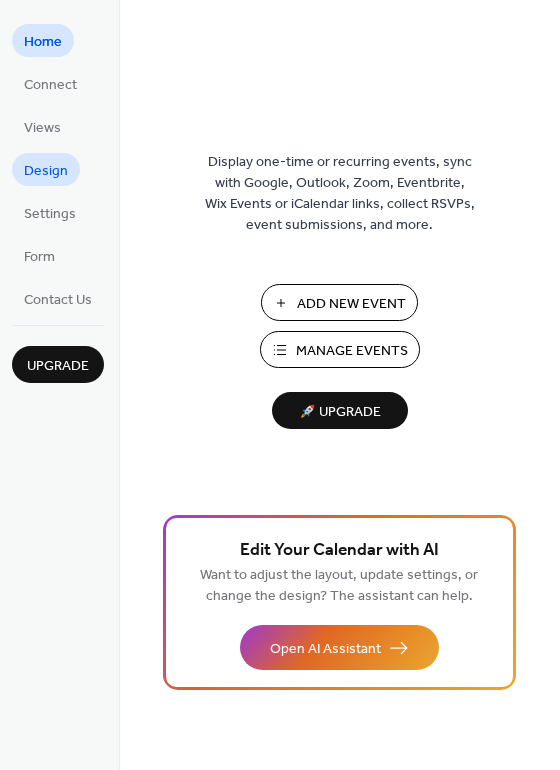 click on "Design" at bounding box center (46, 171) 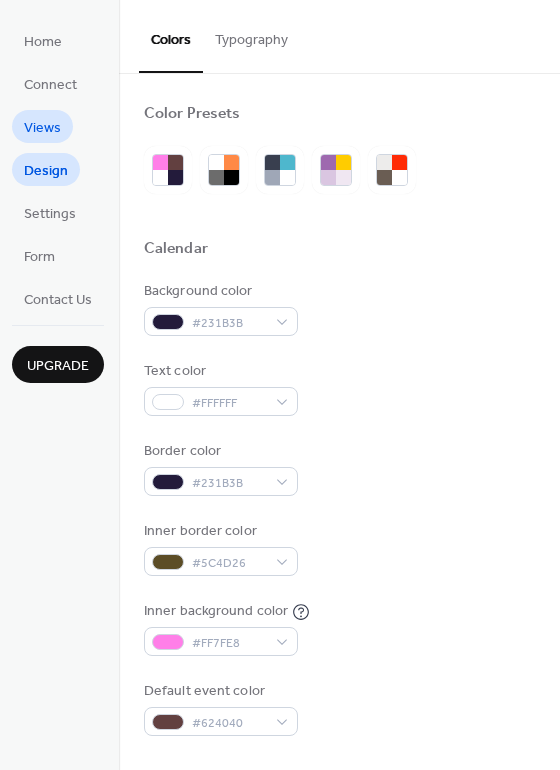 scroll, scrollTop: 0, scrollLeft: 0, axis: both 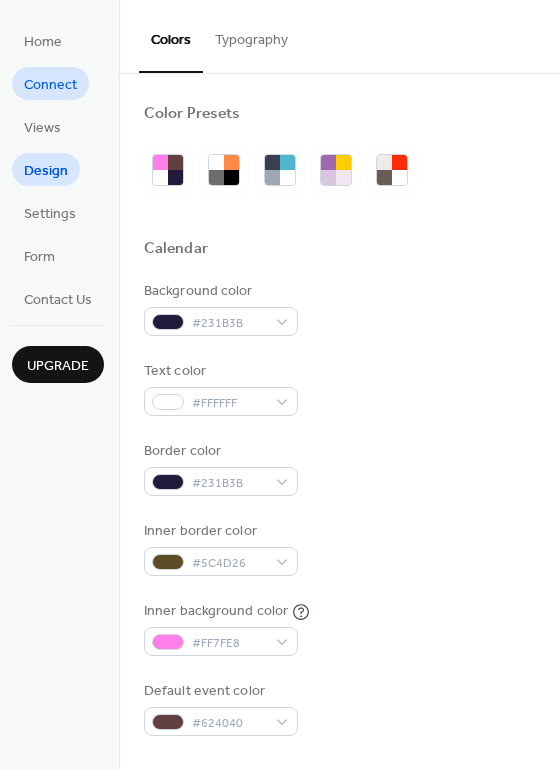 click on "Connect" at bounding box center [50, 85] 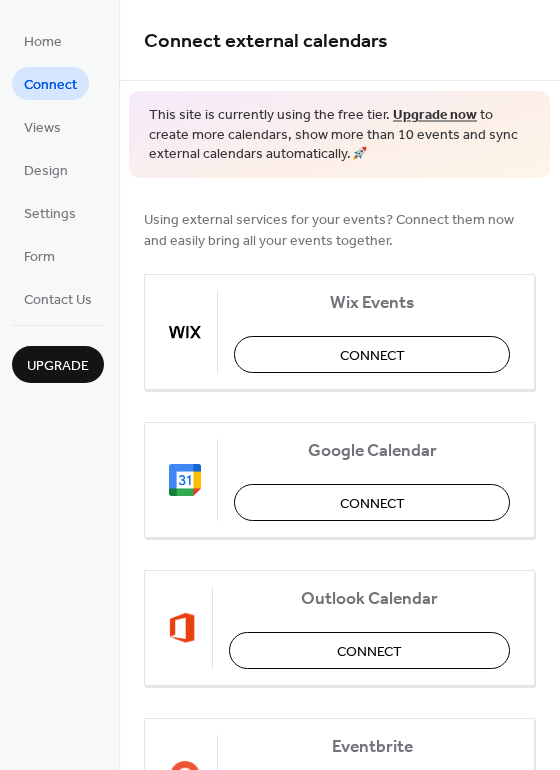 click on "Home Connect Views Design Settings Form Contact Us" at bounding box center (58, 169) 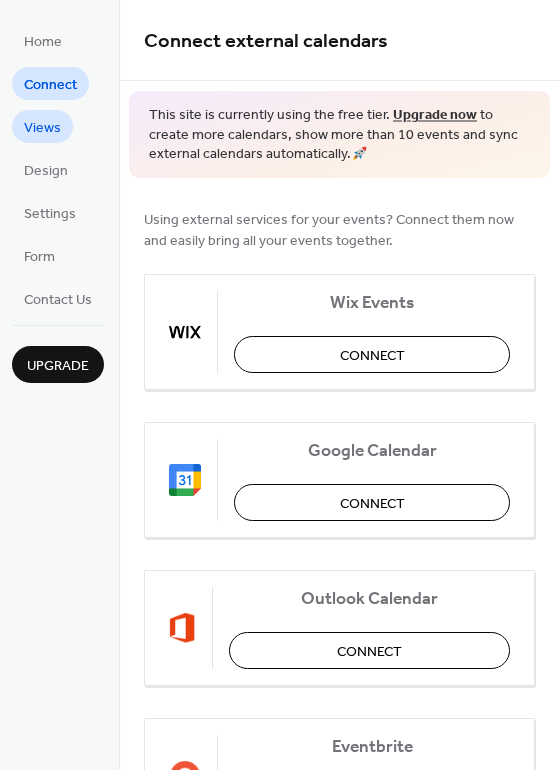 click on "Views" at bounding box center (42, 128) 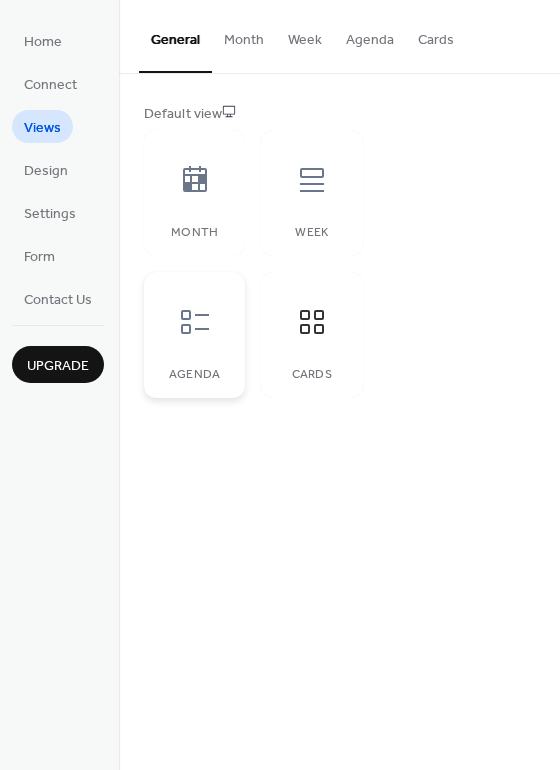 click on "Agenda" at bounding box center (194, 335) 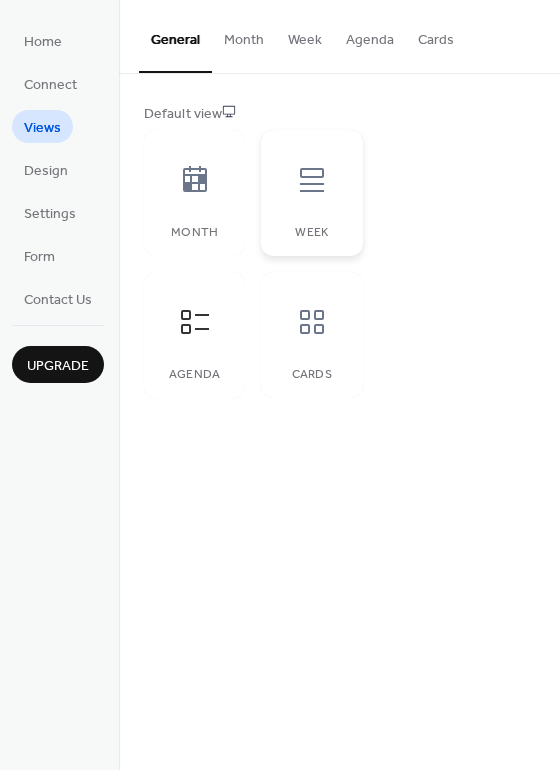 click at bounding box center (312, 180) 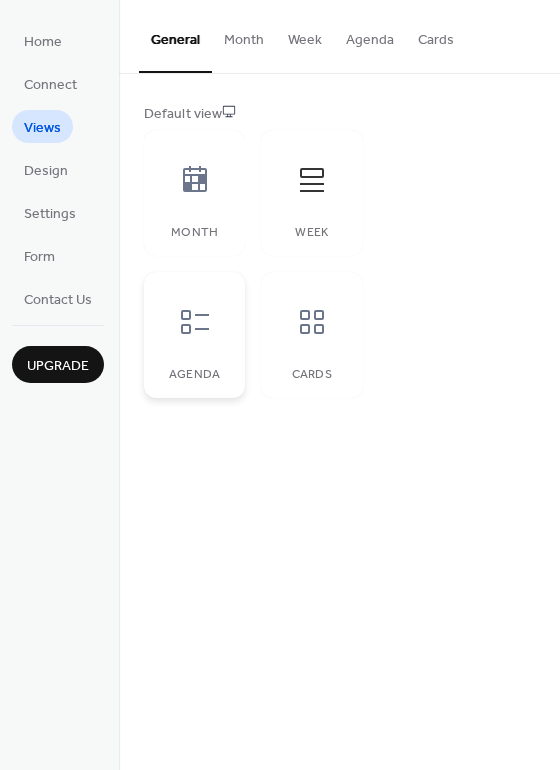 click at bounding box center (195, 322) 